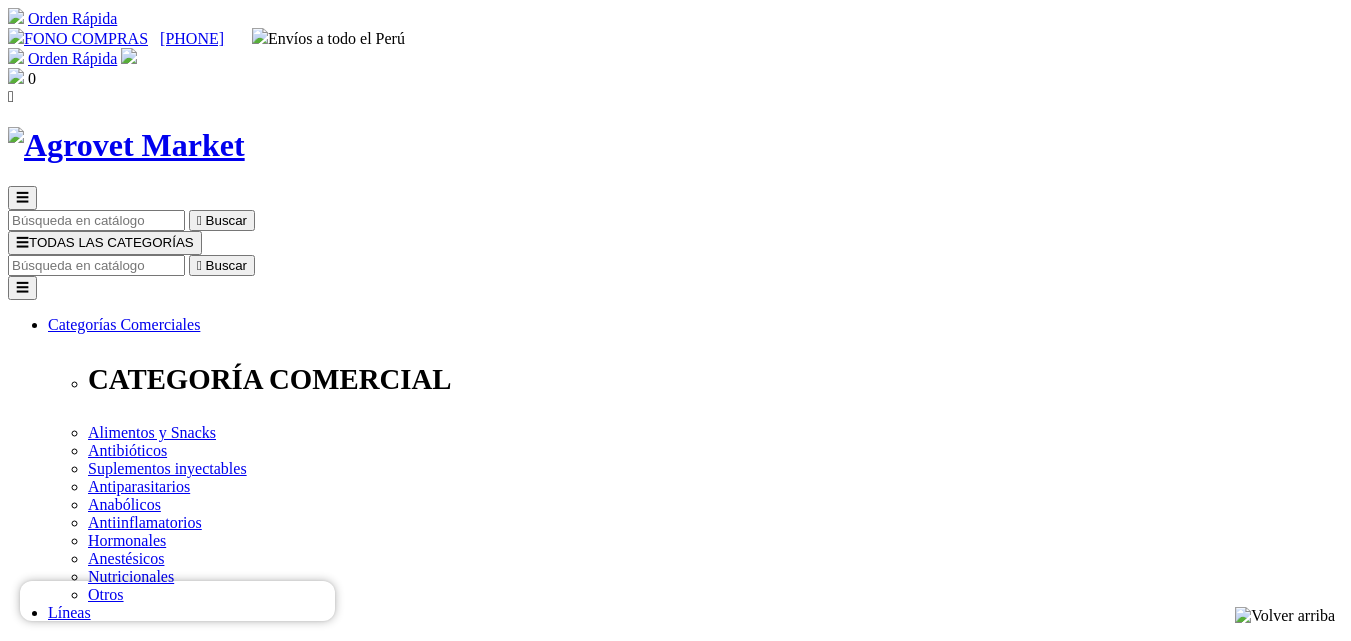scroll, scrollTop: 0, scrollLeft: 0, axis: both 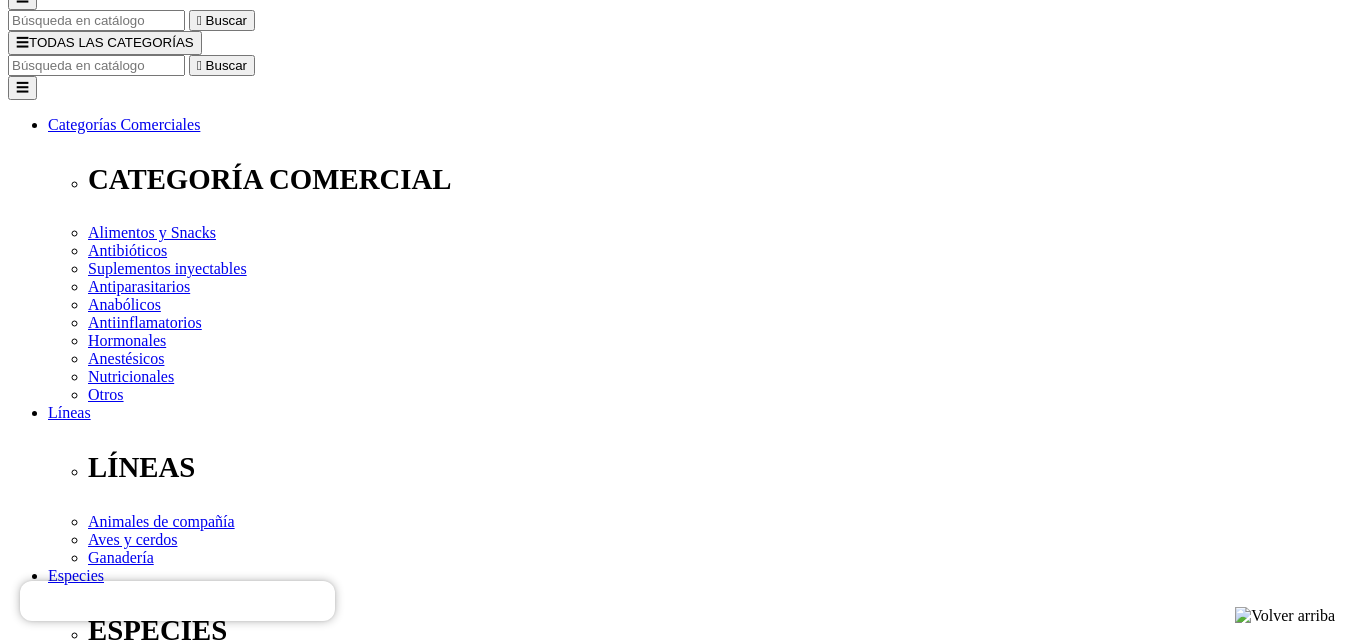 drag, startPoint x: 762, startPoint y: 209, endPoint x: 707, endPoint y: 209, distance: 55 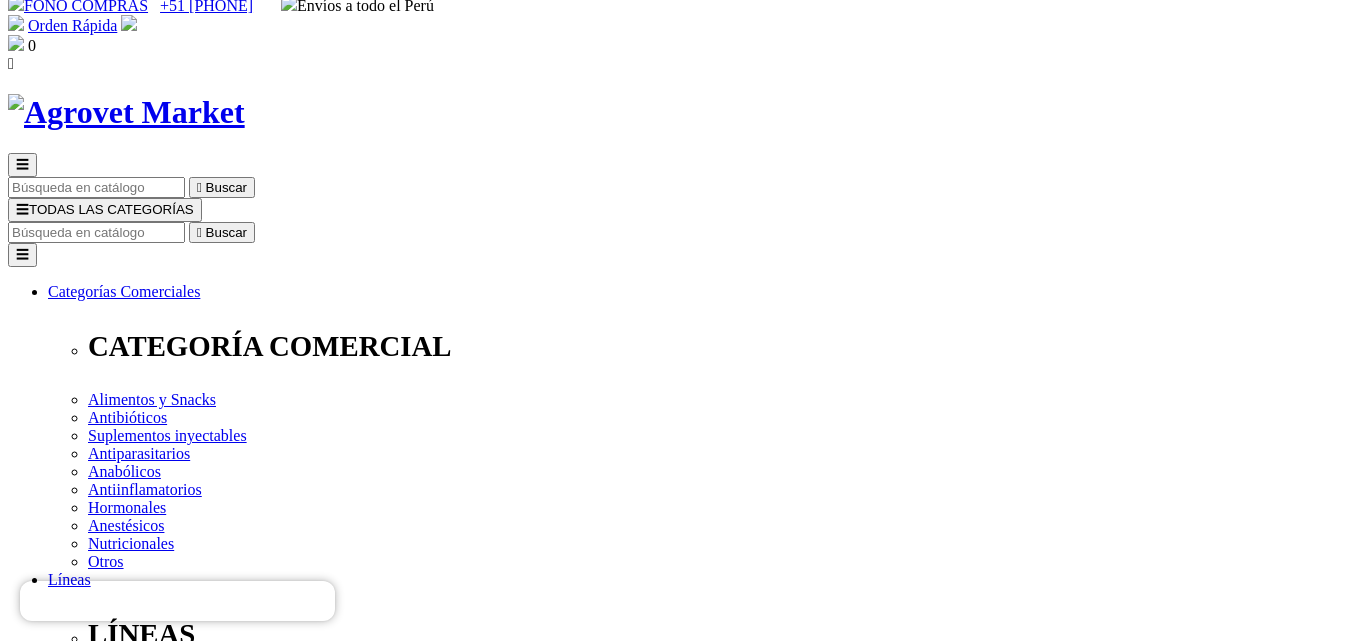 scroll, scrollTop: 0, scrollLeft: 0, axis: both 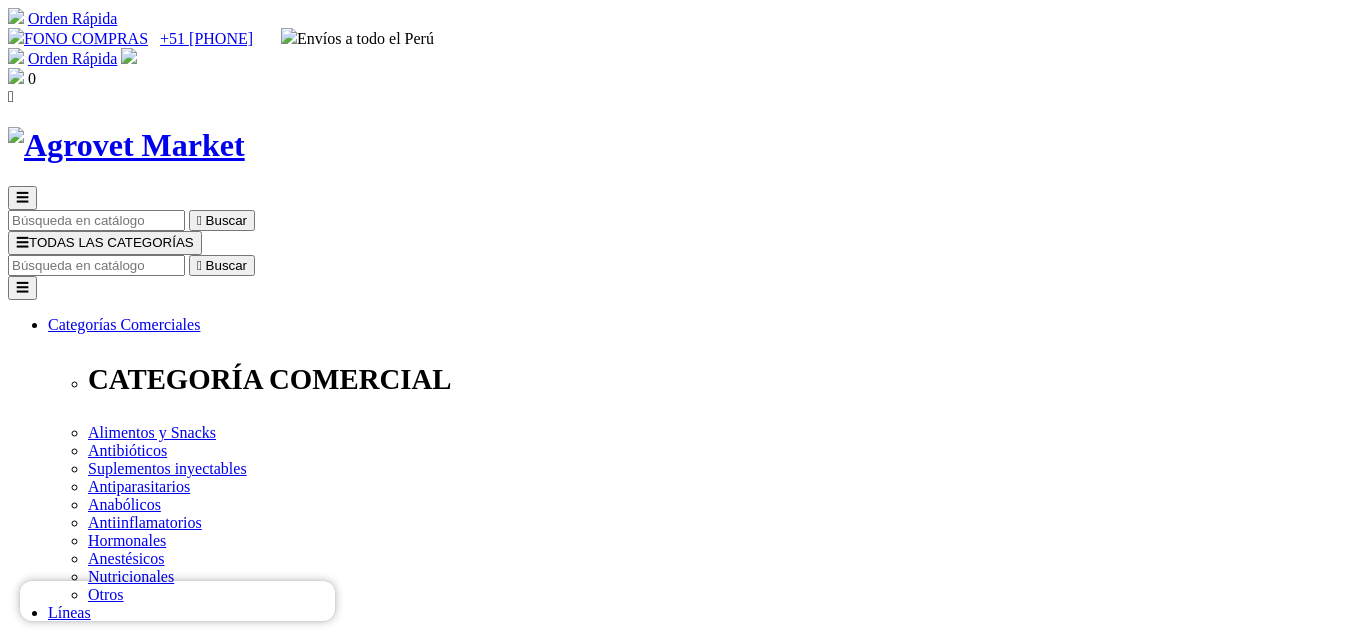 click at bounding box center (96, 265) 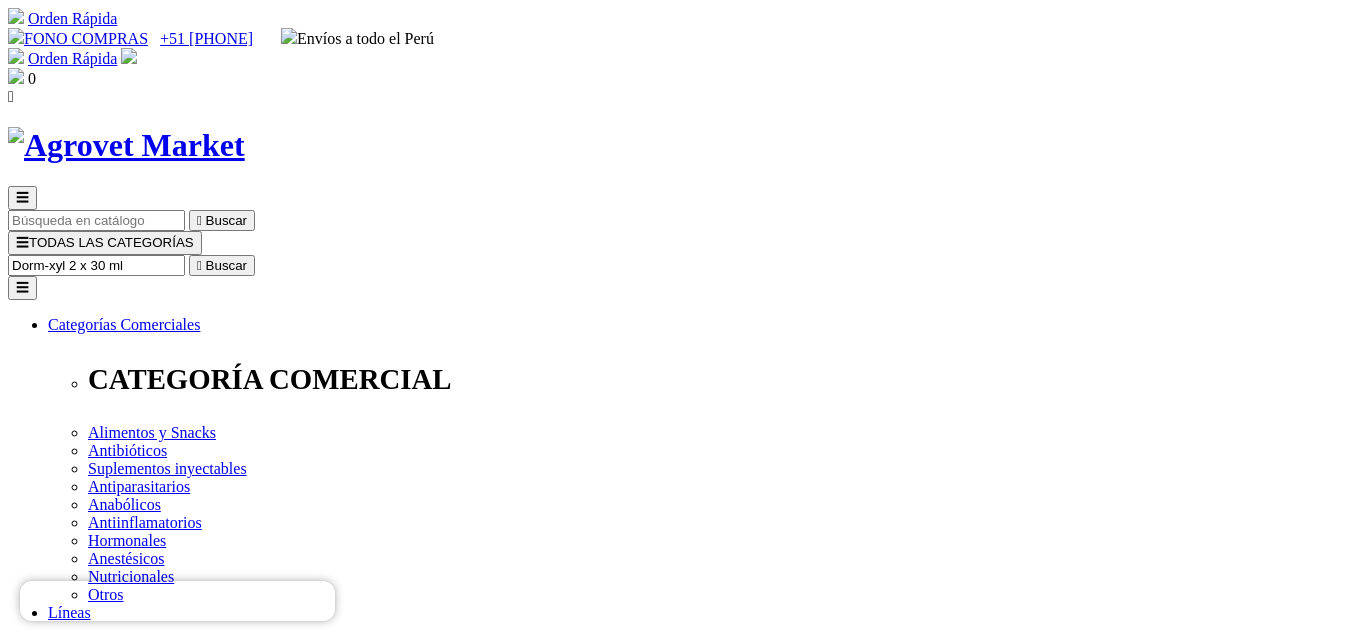 type on "Dorm-xyl 2 x 30 ml" 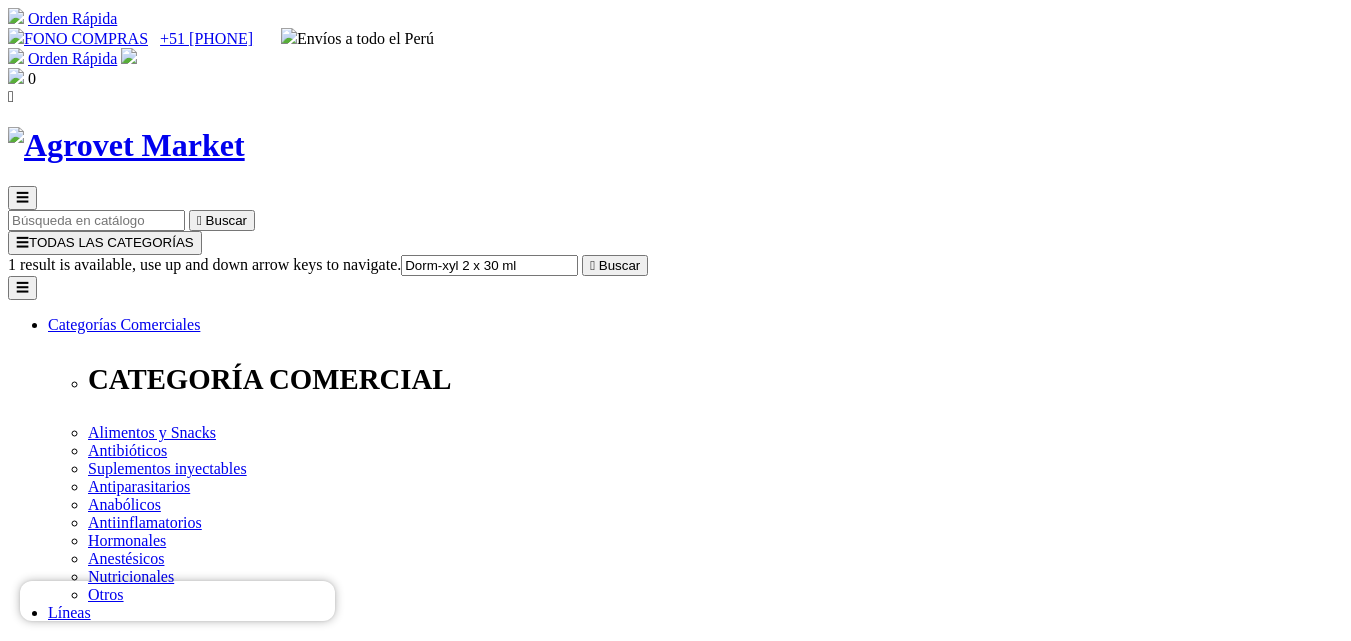 click on "" at bounding box center (592, 265) 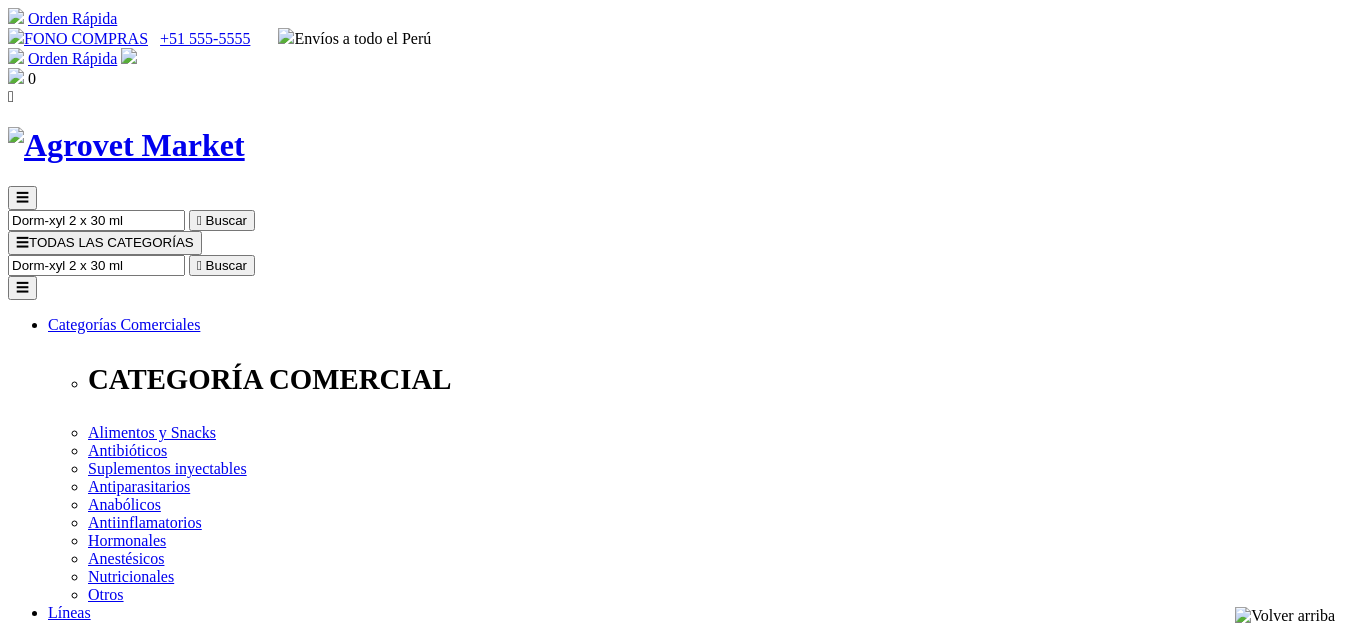 scroll, scrollTop: 0, scrollLeft: 0, axis: both 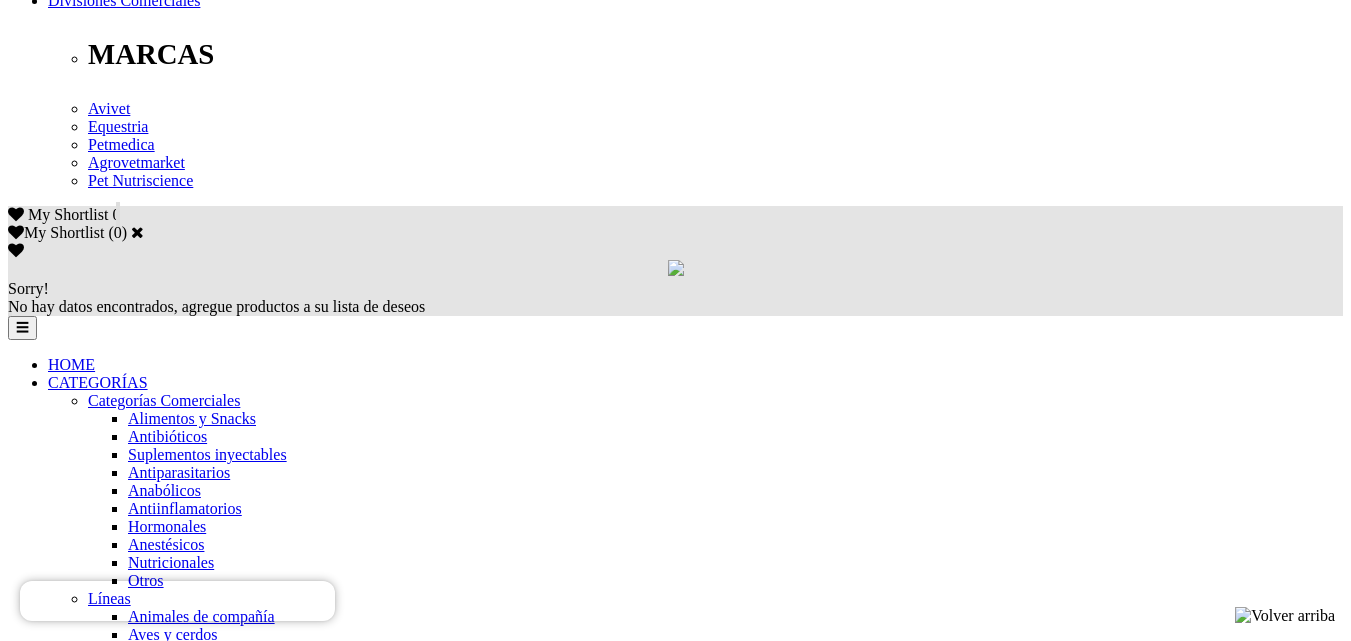 click on "Siguiente " at bounding box center [81, 5905] 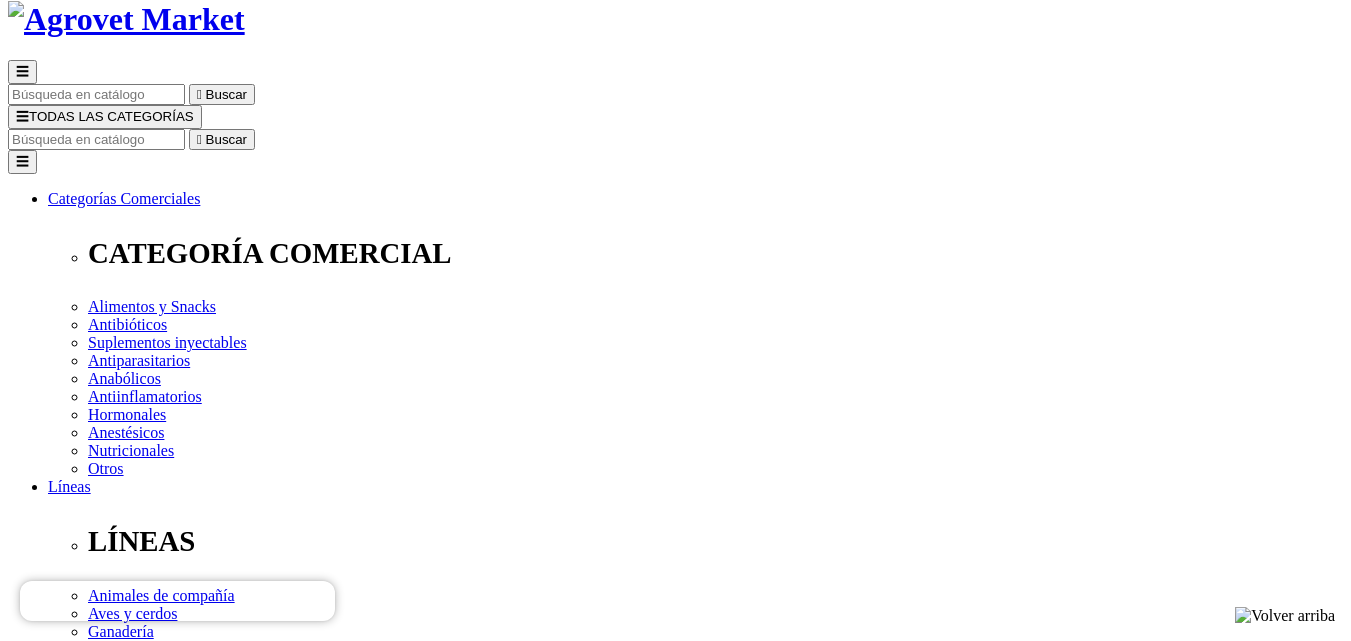scroll, scrollTop: 200, scrollLeft: 0, axis: vertical 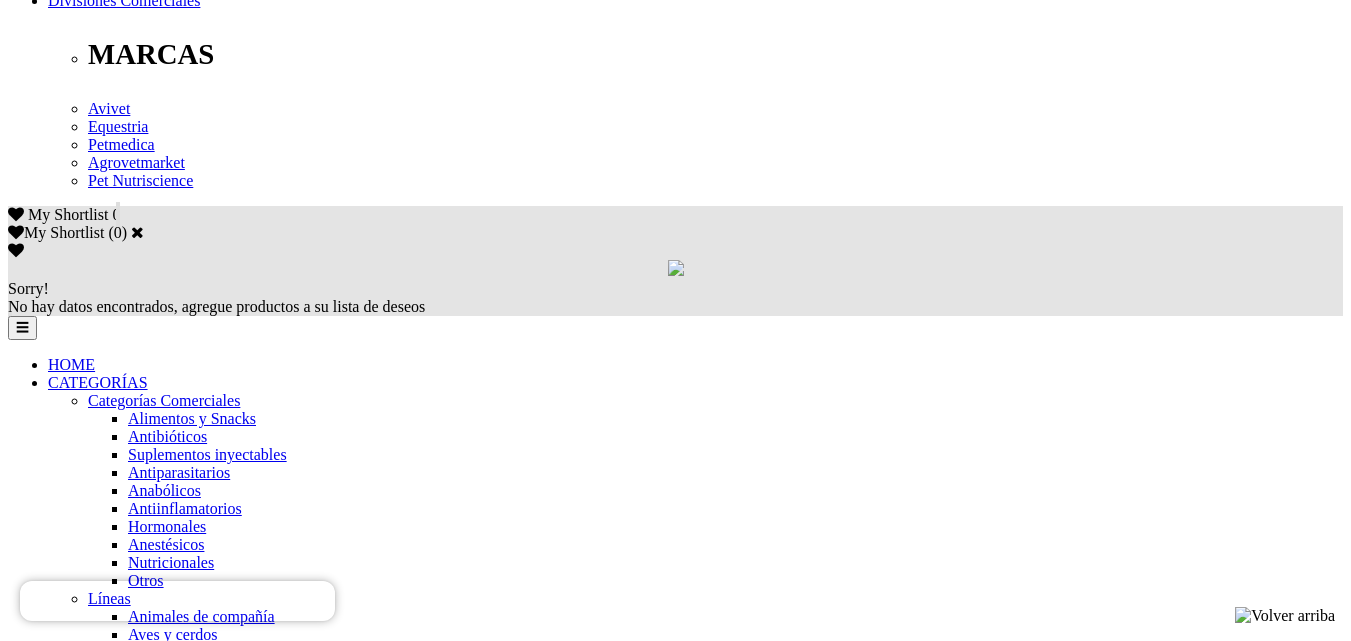 click on "Siguiente " at bounding box center [81, 5988] 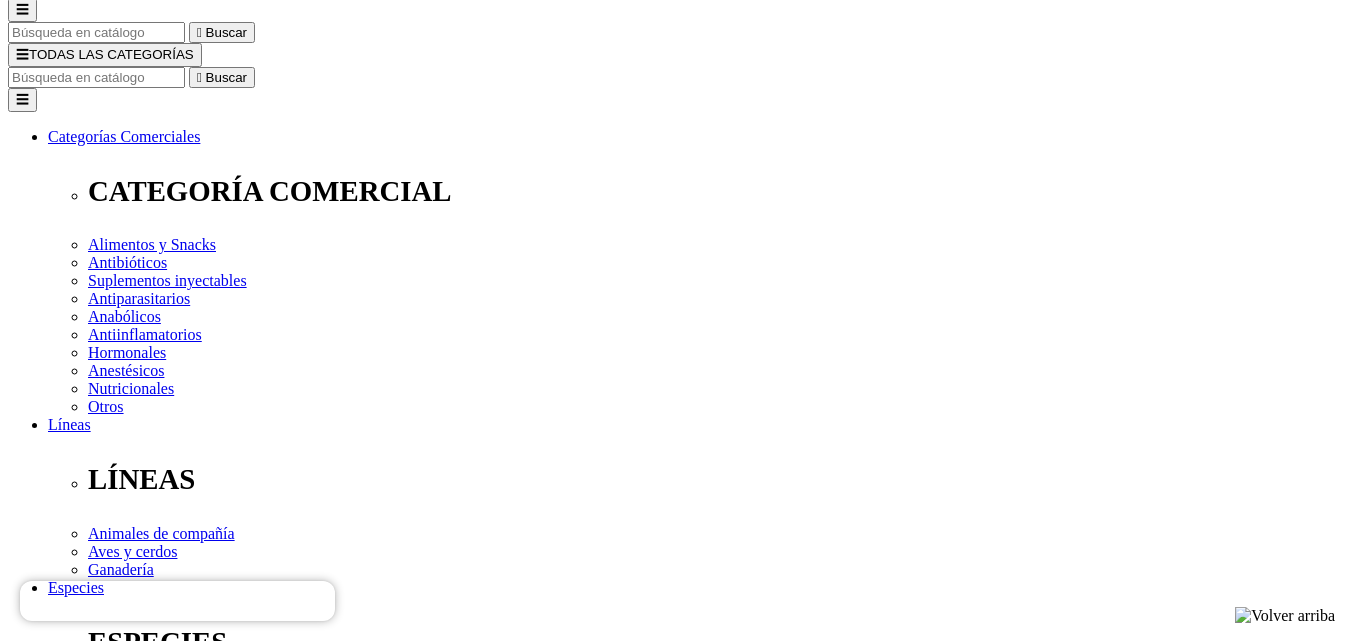 scroll, scrollTop: 200, scrollLeft: 0, axis: vertical 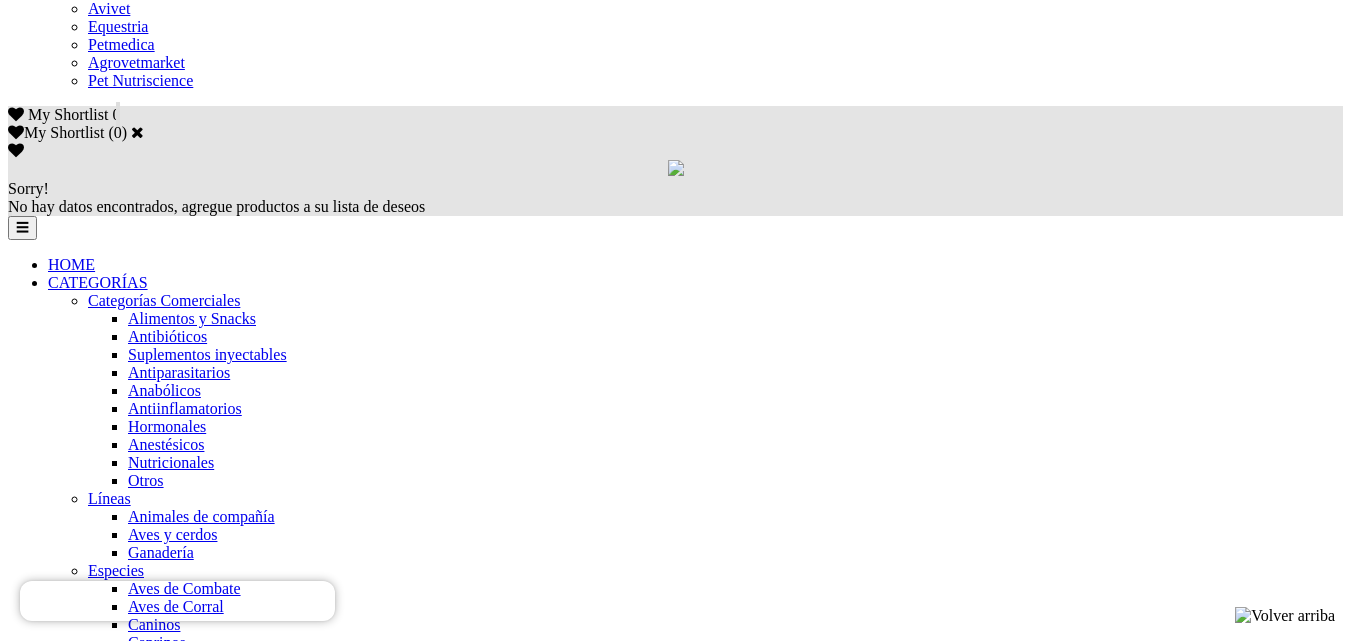 click on "Siguiente " at bounding box center [81, 5942] 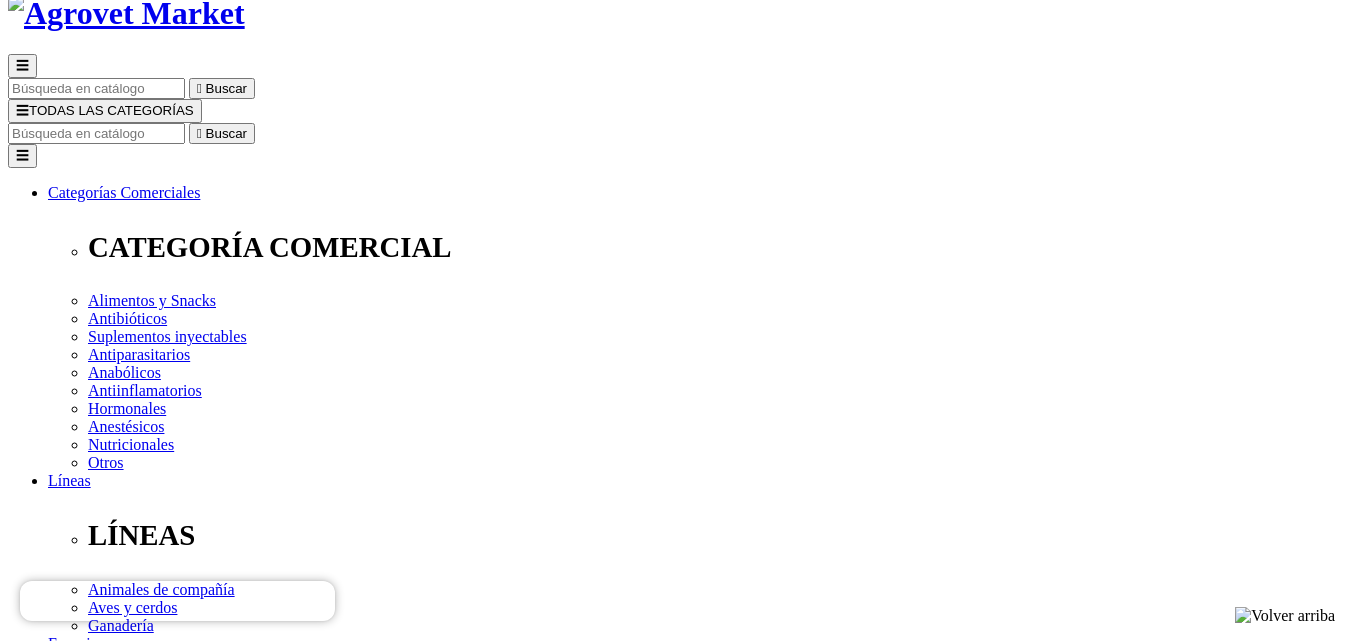 scroll, scrollTop: 0, scrollLeft: 0, axis: both 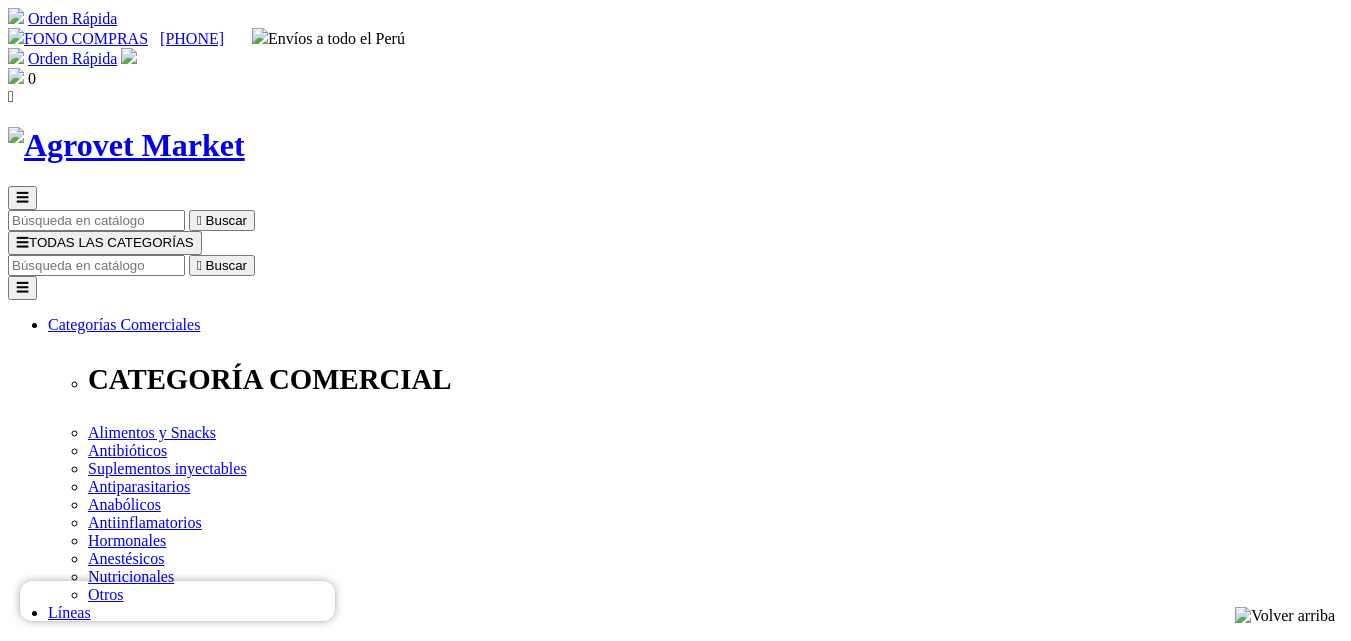 click at bounding box center [96, 265] 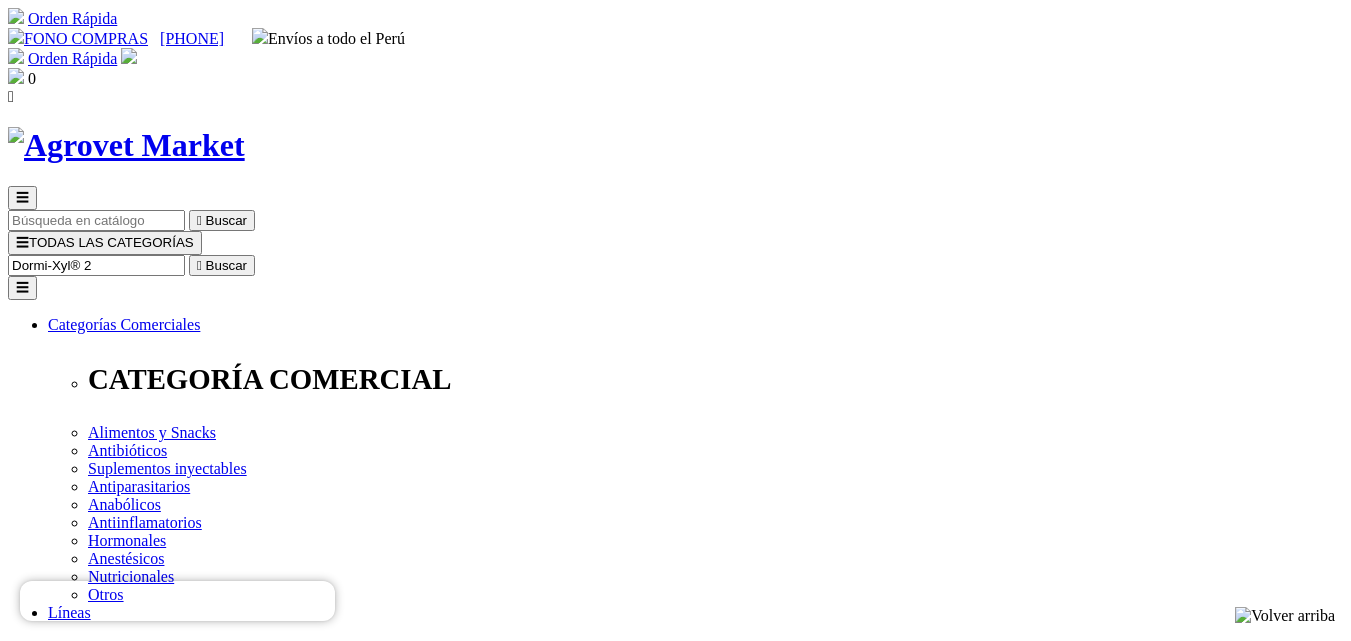 type on "Dormi-Xyl® 2" 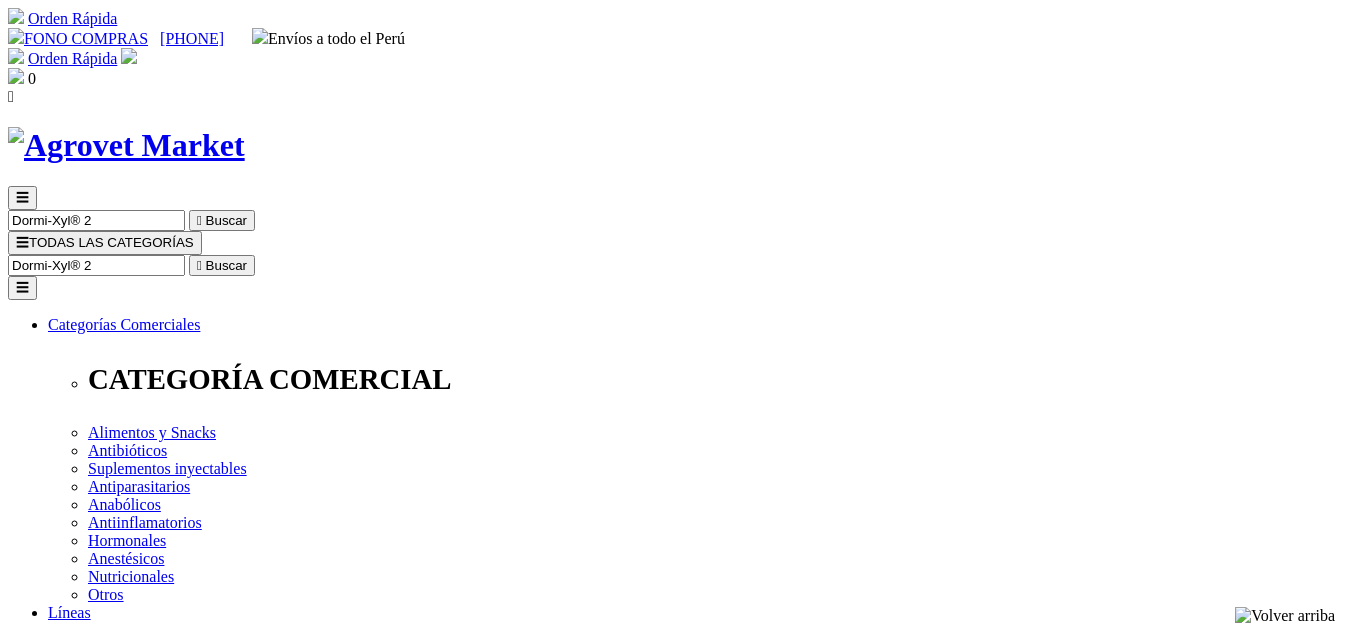 scroll, scrollTop: 0, scrollLeft: 0, axis: both 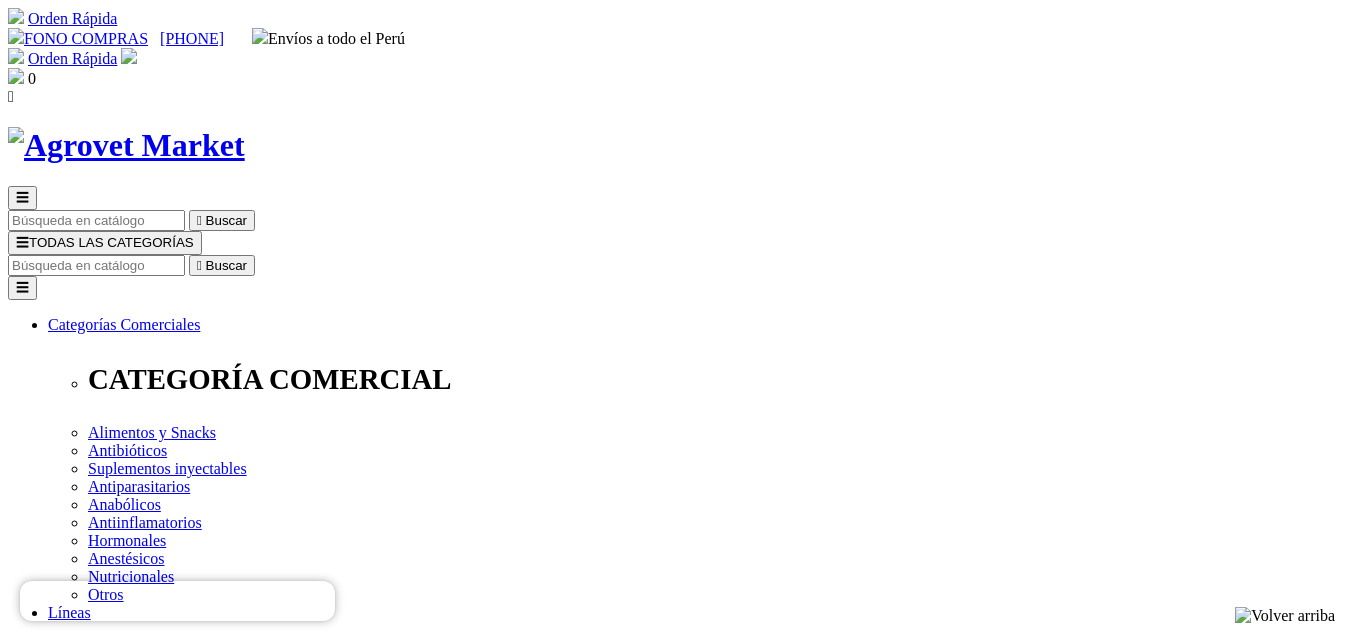 click at bounding box center [96, 265] 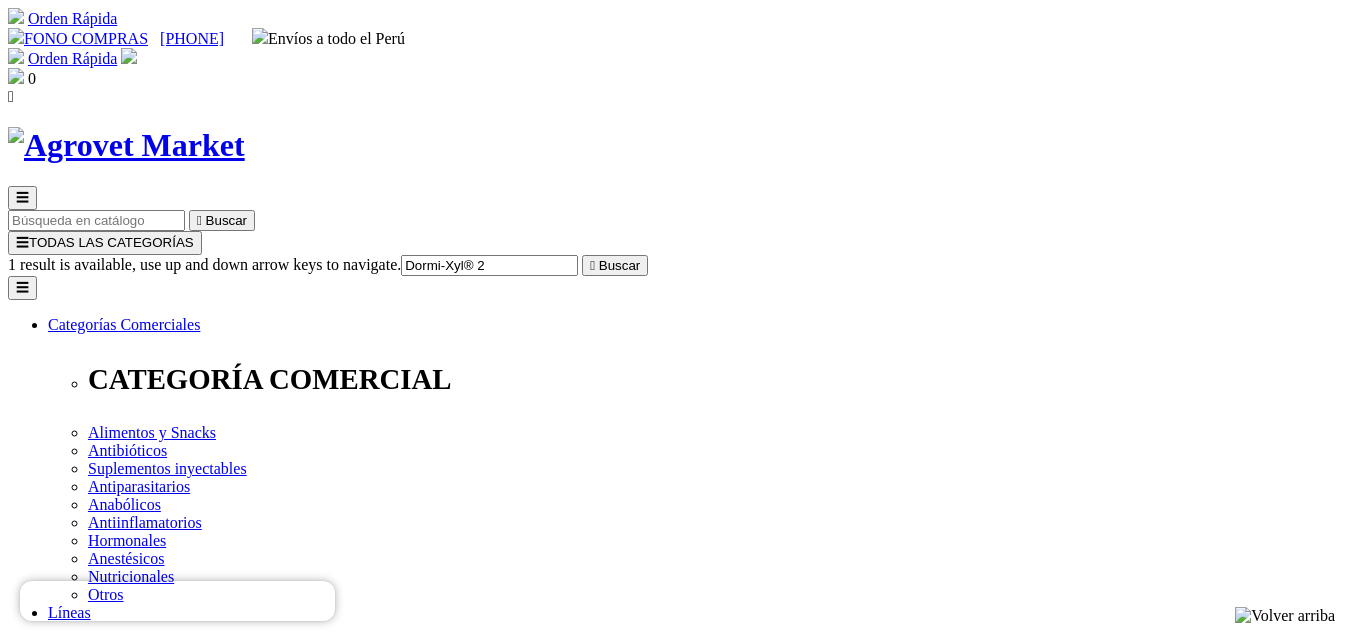 click on "Dormi-Xyl® 2" at bounding box center [489, 265] 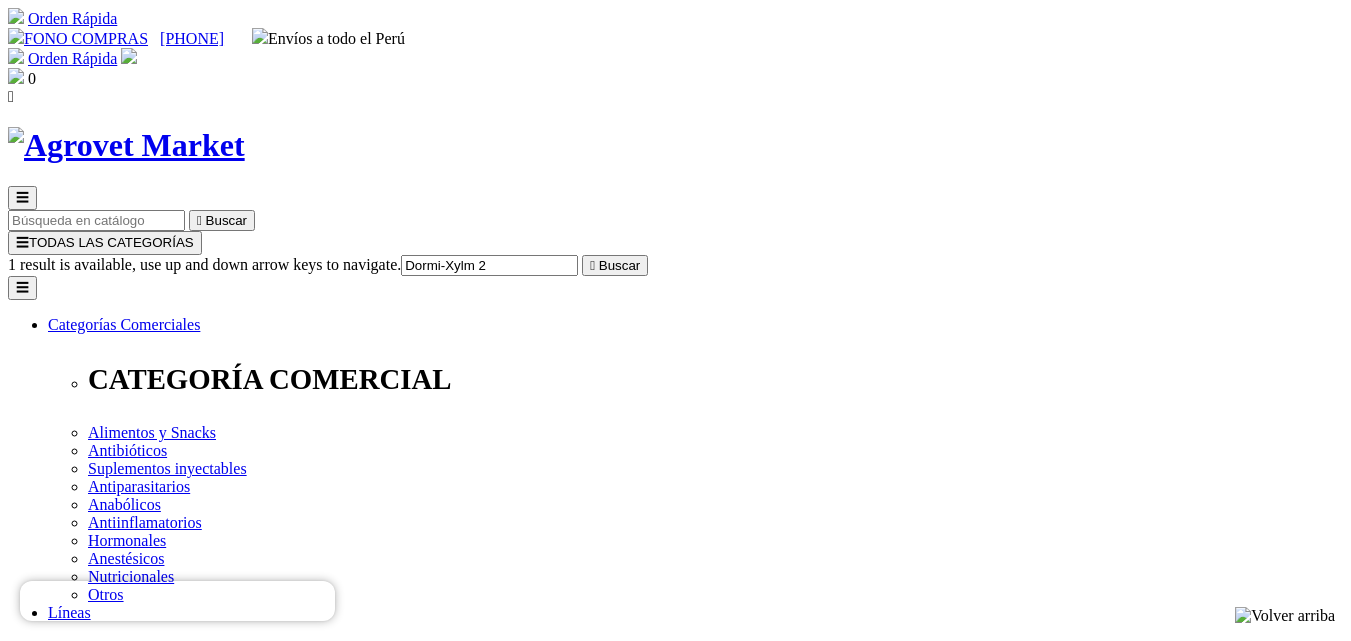 click on "Dormi-Xylm 2" at bounding box center (489, 265) 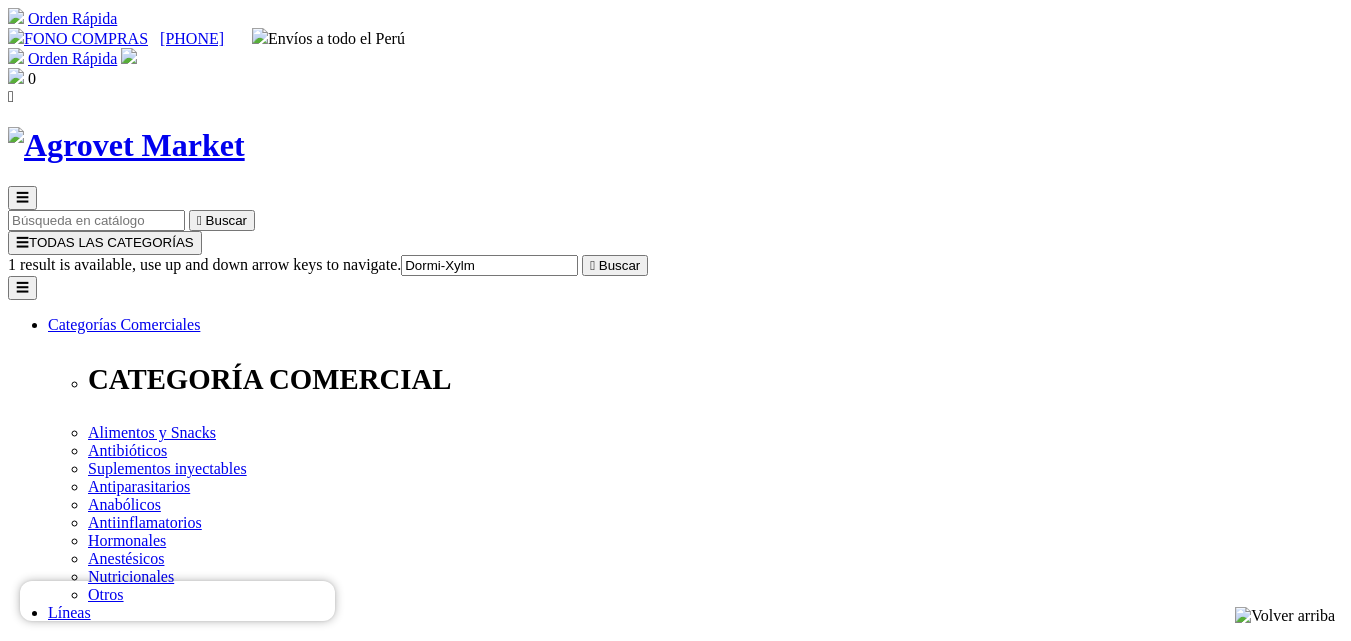 type on "Dormi-Xylm" 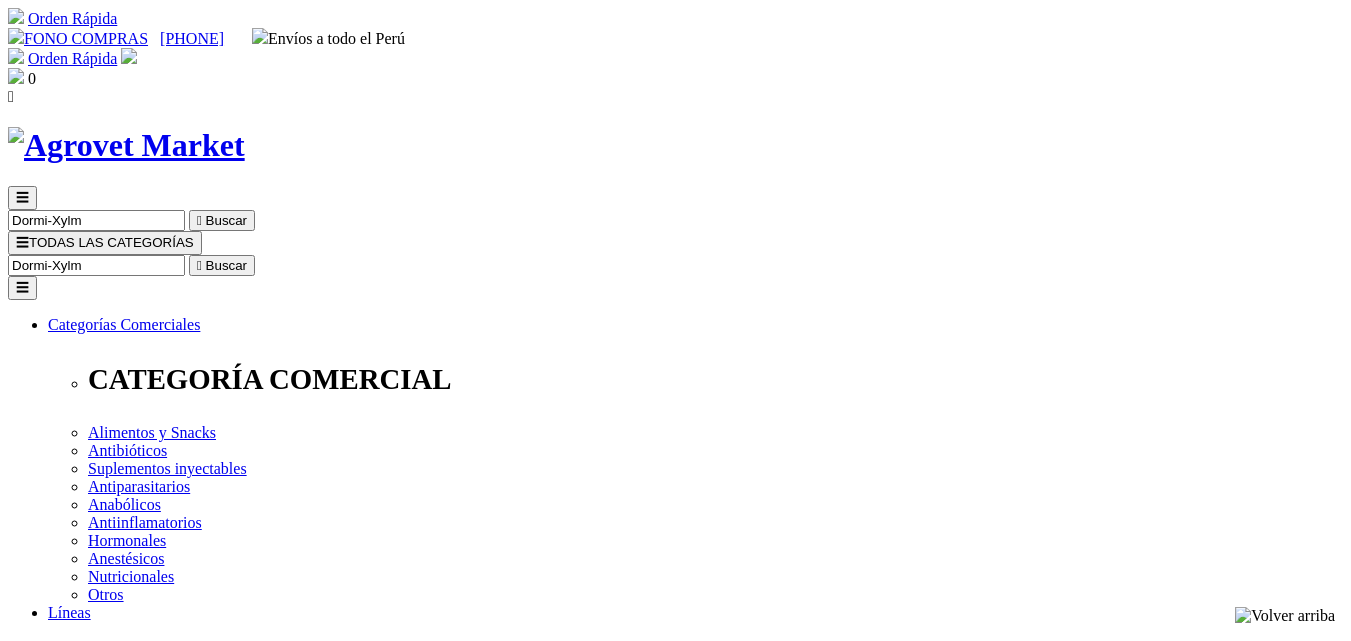 scroll, scrollTop: 0, scrollLeft: 0, axis: both 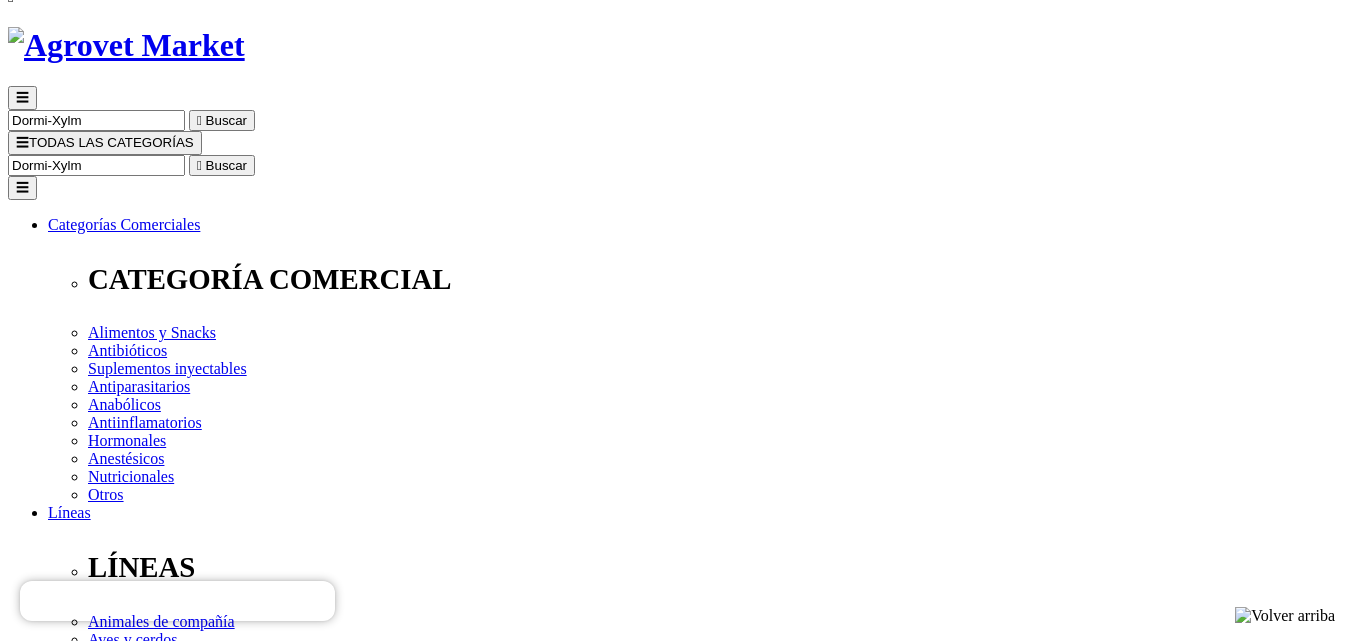 click on "-10% DSCTO
Melacanin® Soft Chews
Suplemento Nutricional para manejo de la ansiedad y estrés en perros
0 opinión
-10%" at bounding box center [675, 2393] 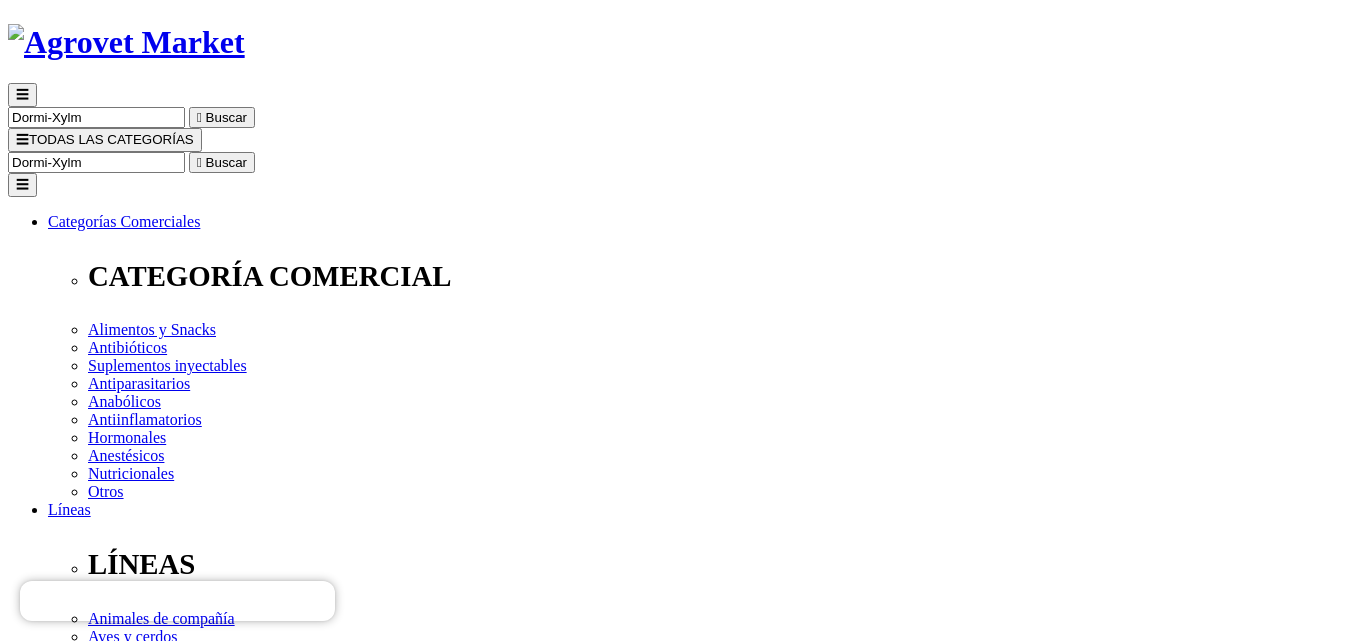 scroll, scrollTop: 0, scrollLeft: 0, axis: both 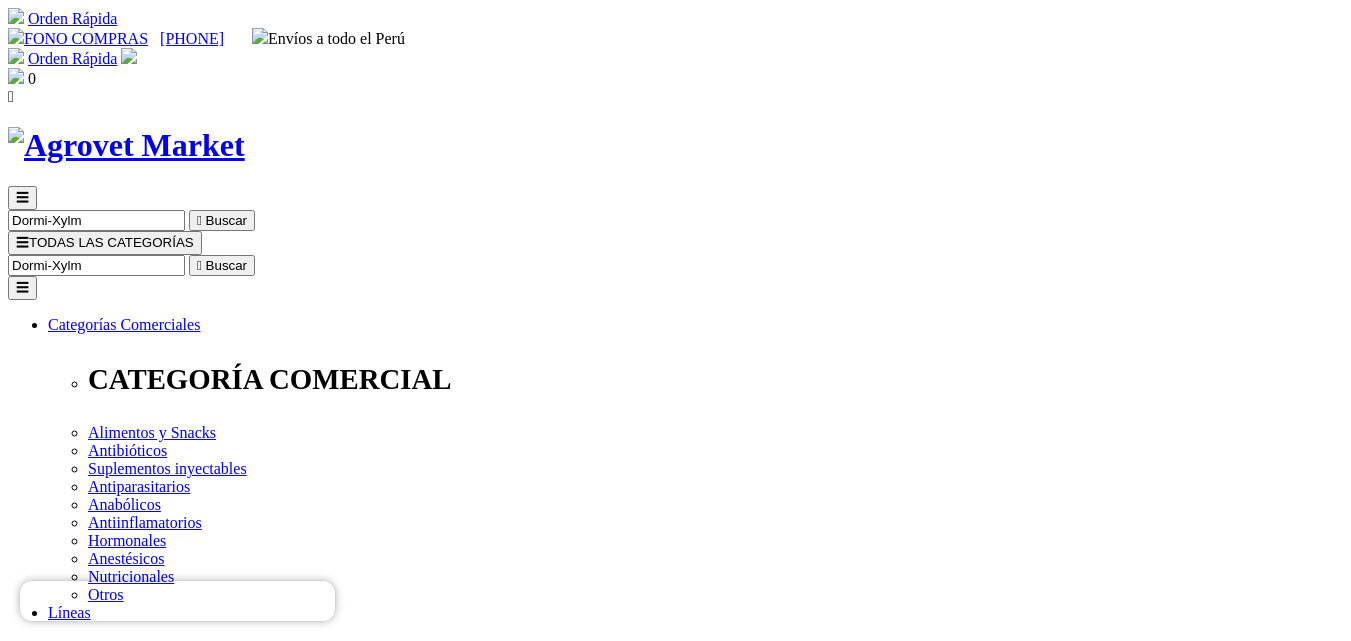 click on "Relevancia     " at bounding box center [51, 2321] 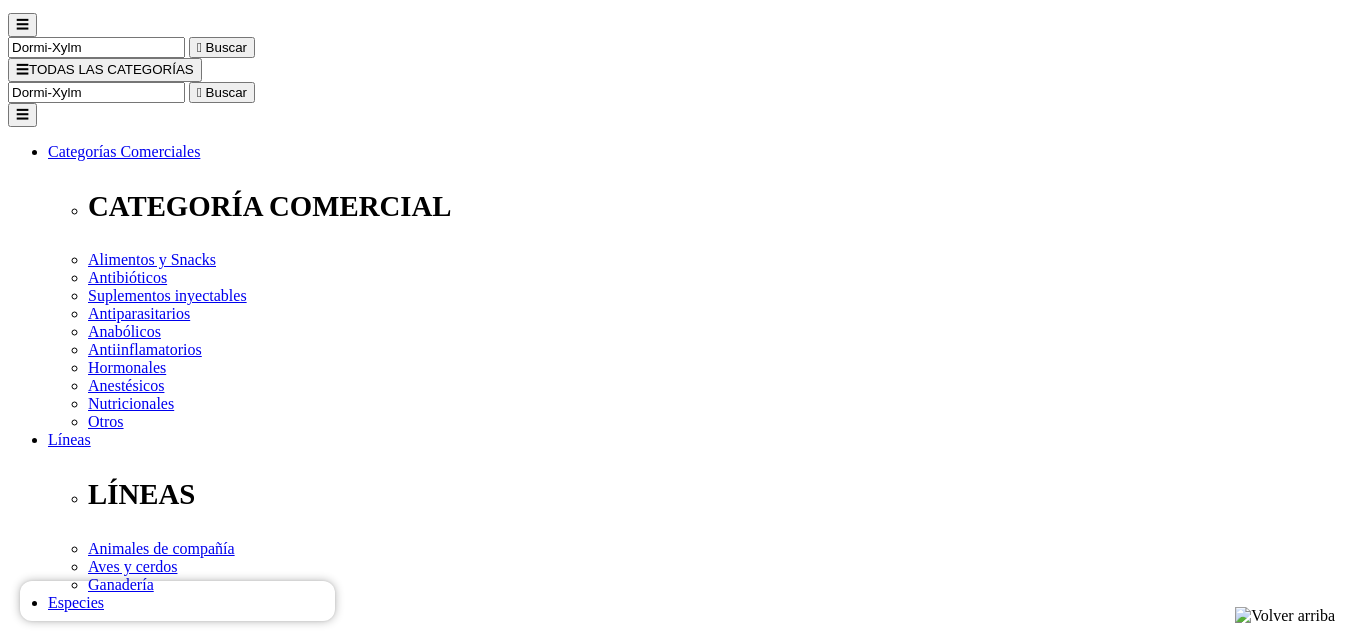 scroll, scrollTop: 300, scrollLeft: 0, axis: vertical 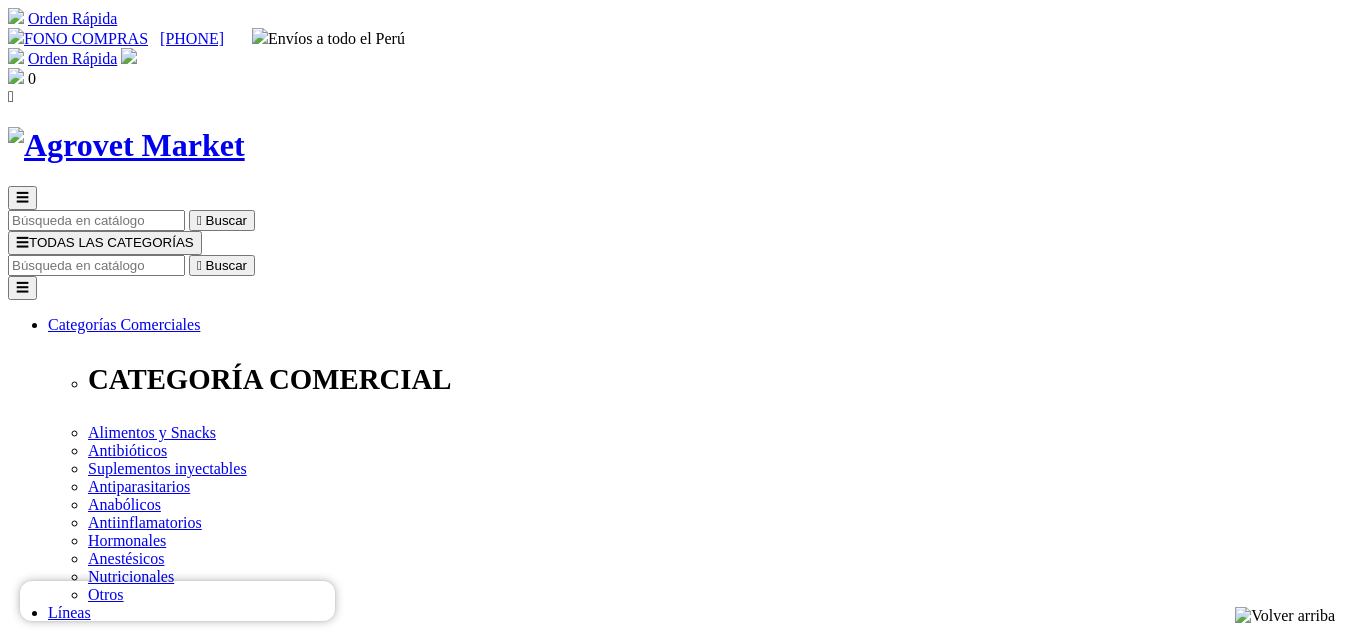 drag, startPoint x: 757, startPoint y: 406, endPoint x: 711, endPoint y: 414, distance: 46.69047 